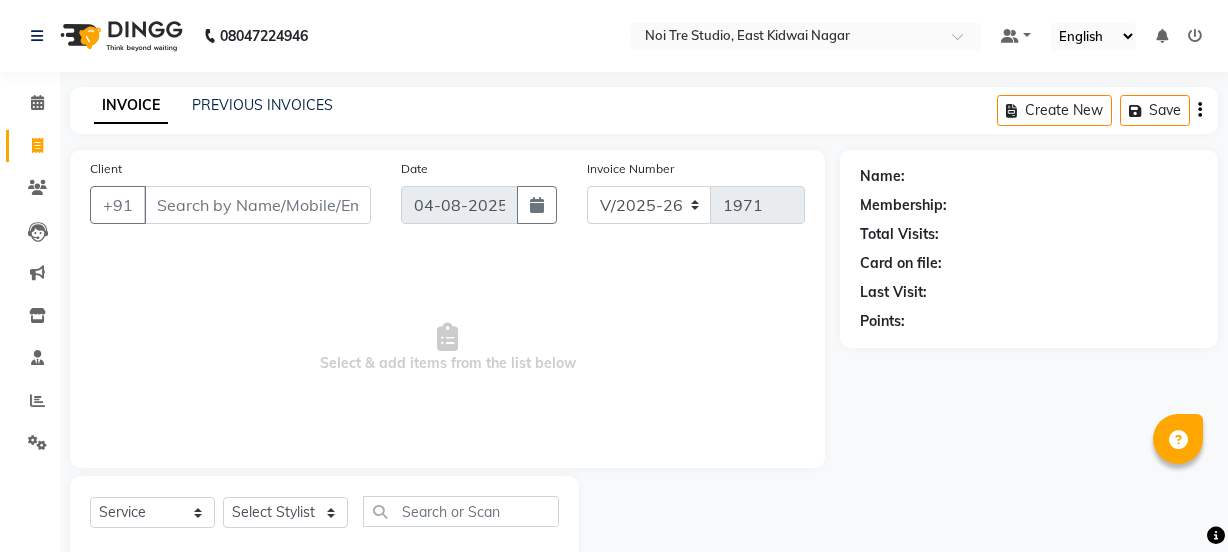 select on "4884" 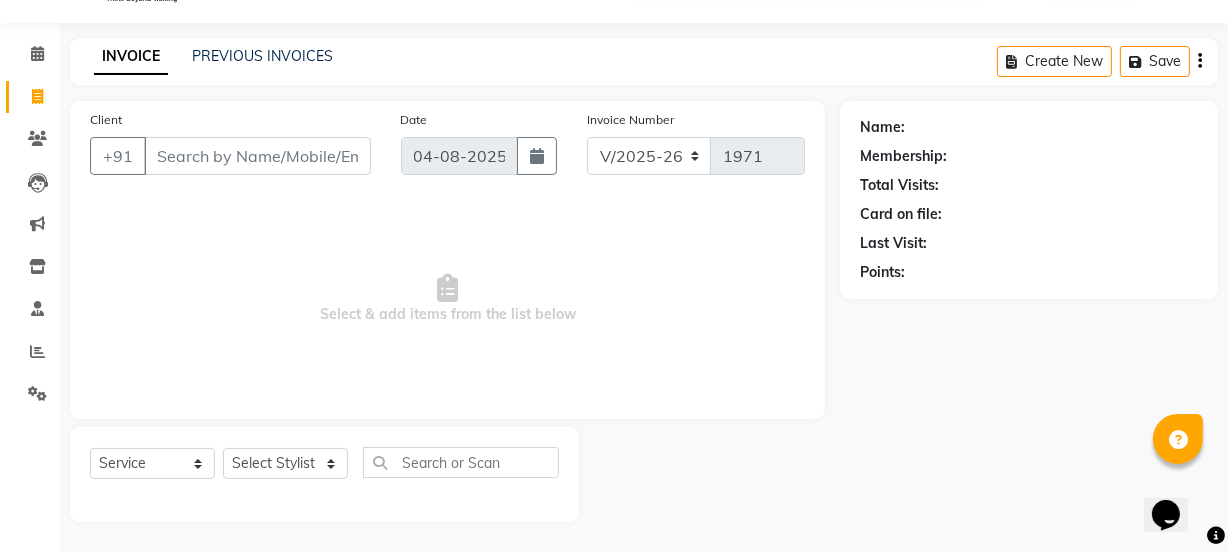 scroll, scrollTop: 0, scrollLeft: 0, axis: both 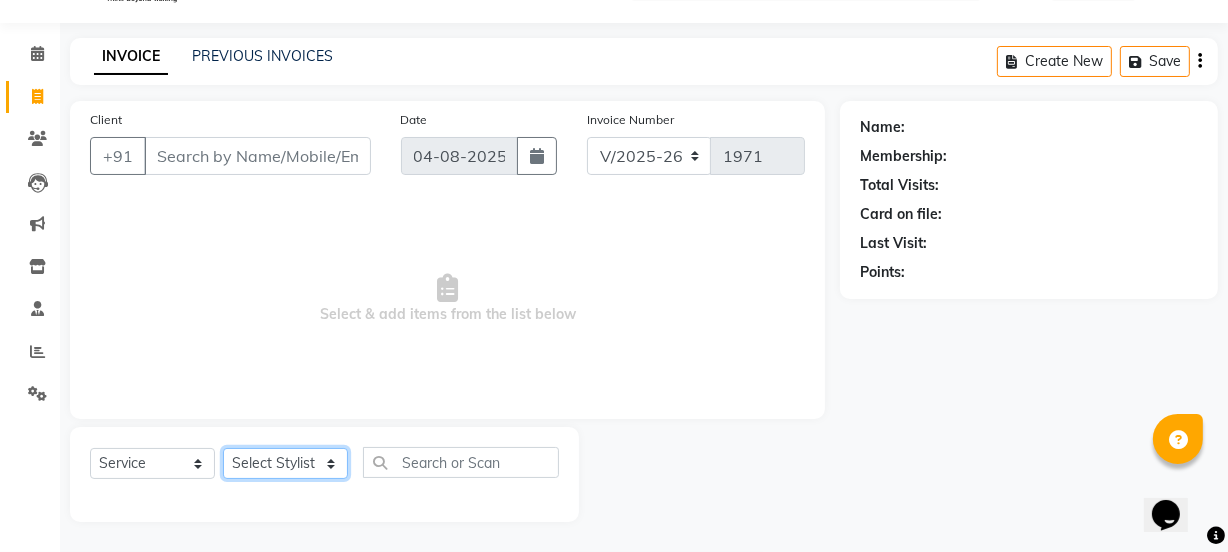 click on "Select Stylist [FIRST] [LAST] [FIRST] [LAST] [TITLE] [FIRST] [FIRST] [FIRST] [FIRST] [FIRST] [FIRST] [FIRST] [FIRST] [FIRST] [FIRST] [FIRST] [FIRST] [FIRST] [FIRST] [FIRST] [FIRST] [FIRST] [FIRST]" 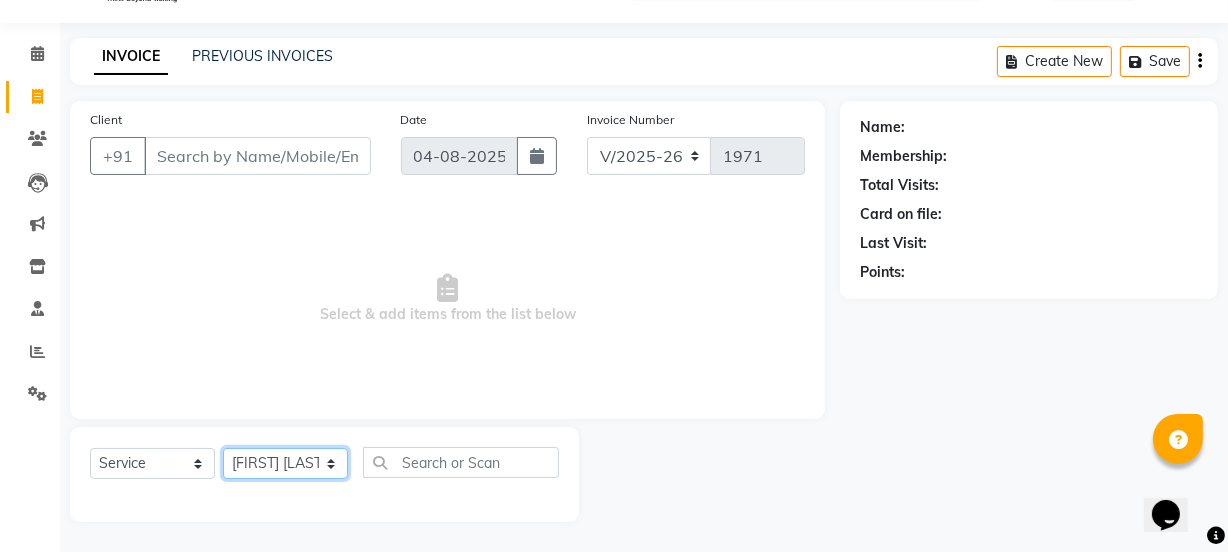 click on "Select Stylist [FIRST] [LAST] [FIRST] [LAST] [TITLE] [FIRST] [FIRST] [FIRST] [FIRST] [FIRST] [FIRST] [FIRST] [FIRST] [FIRST] [FIRST] [FIRST] [FIRST] [FIRST] [FIRST] [FIRST] [FIRST] [FIRST] [FIRST]" 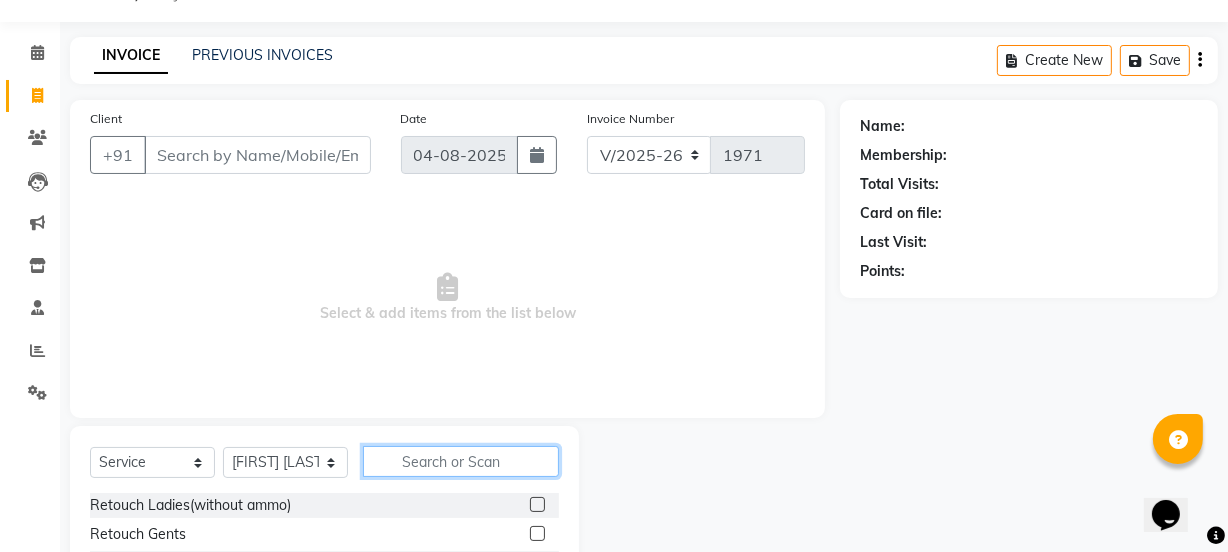 click 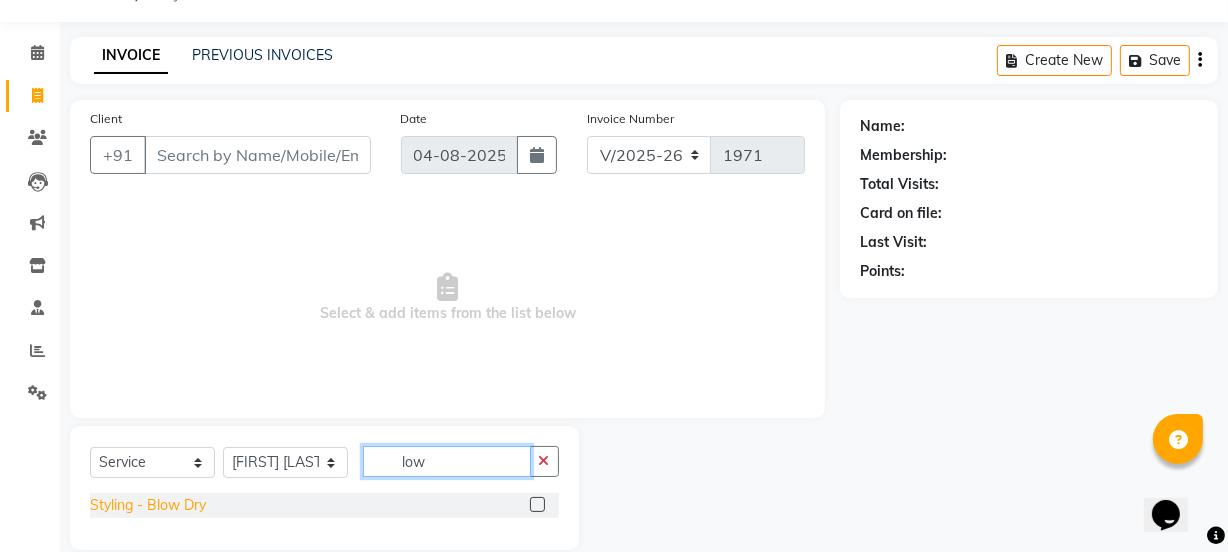 type on "low" 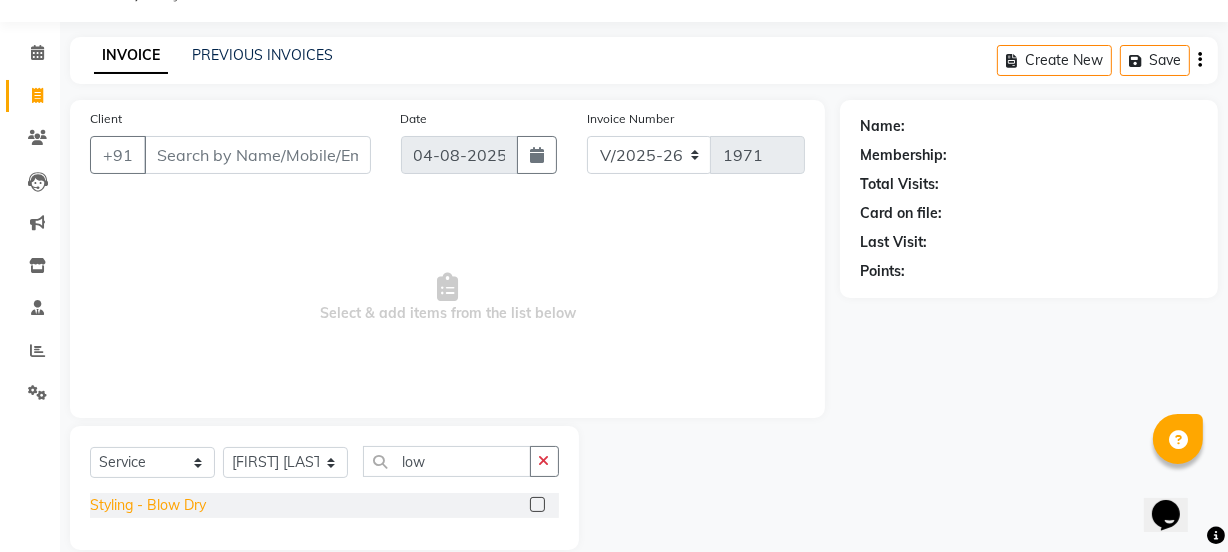 click on "Styling  - Blow Dry" 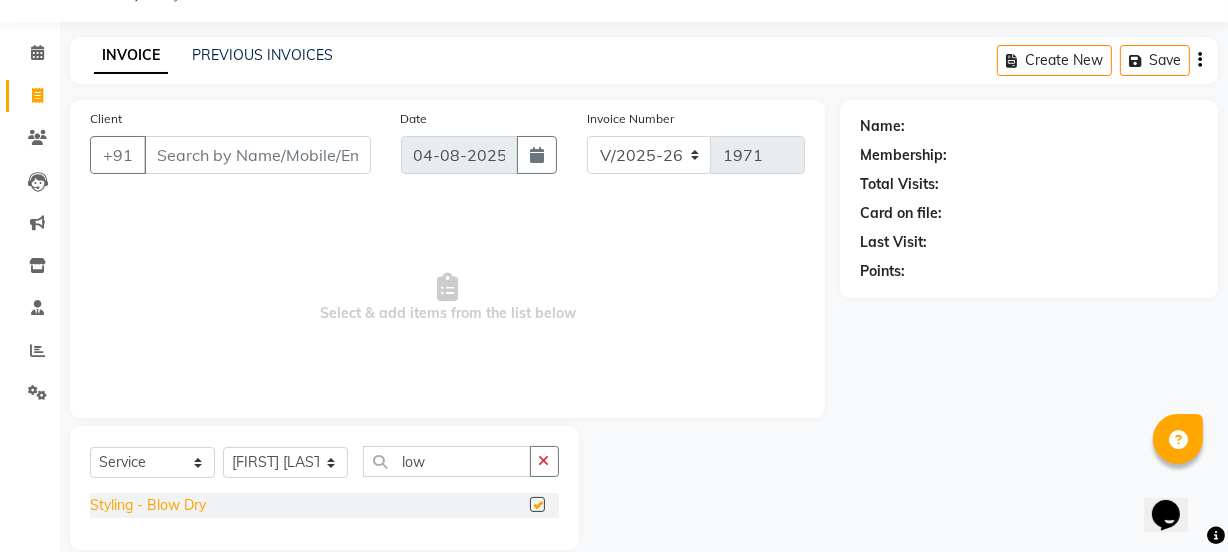 checkbox on "false" 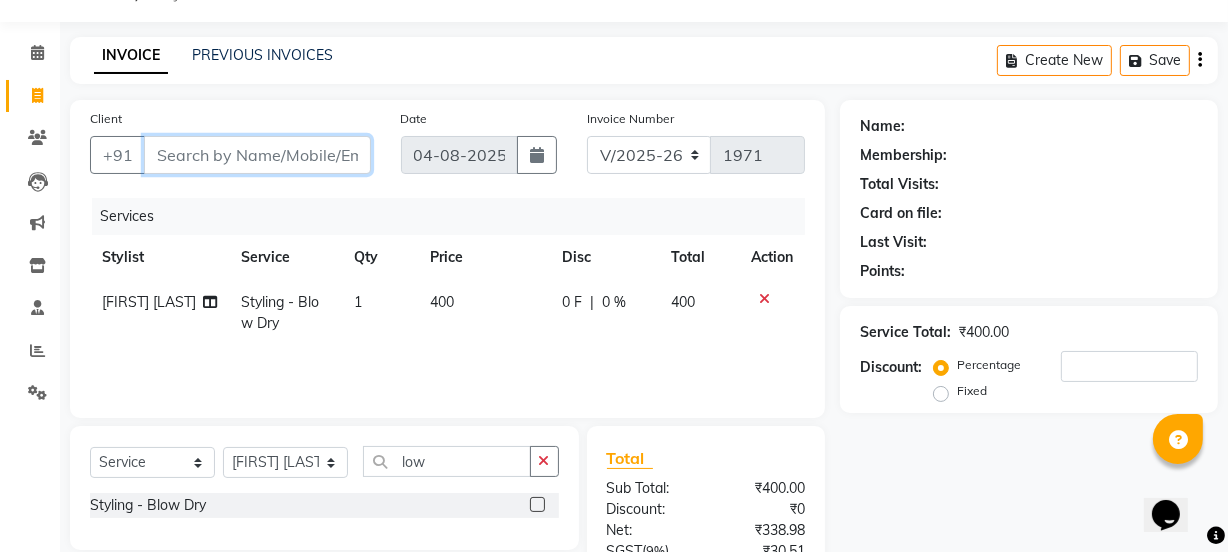 click on "Client" at bounding box center [257, 155] 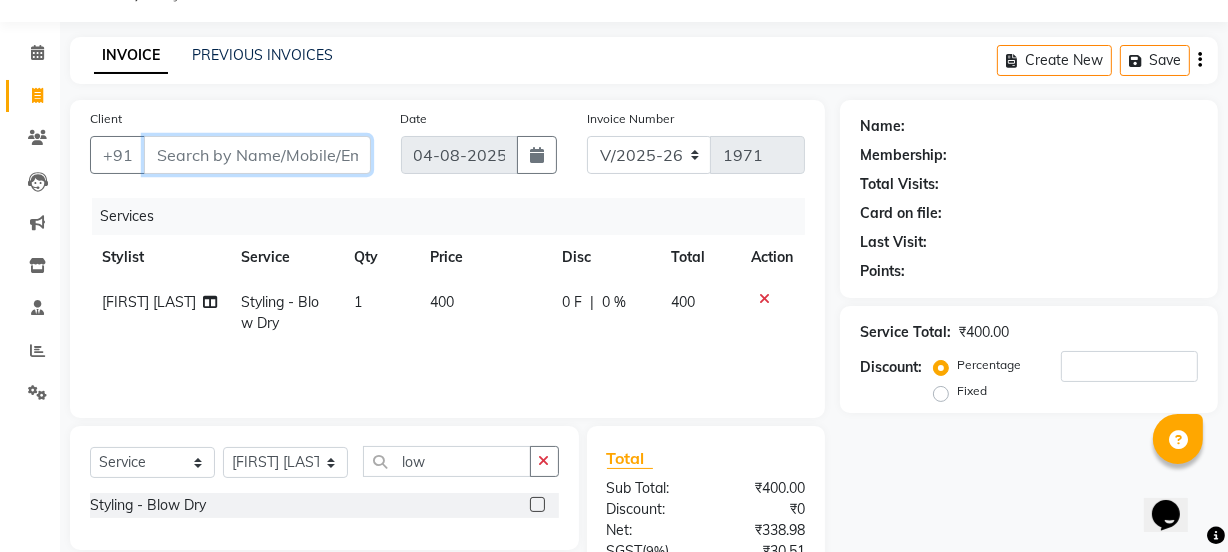 type on "9" 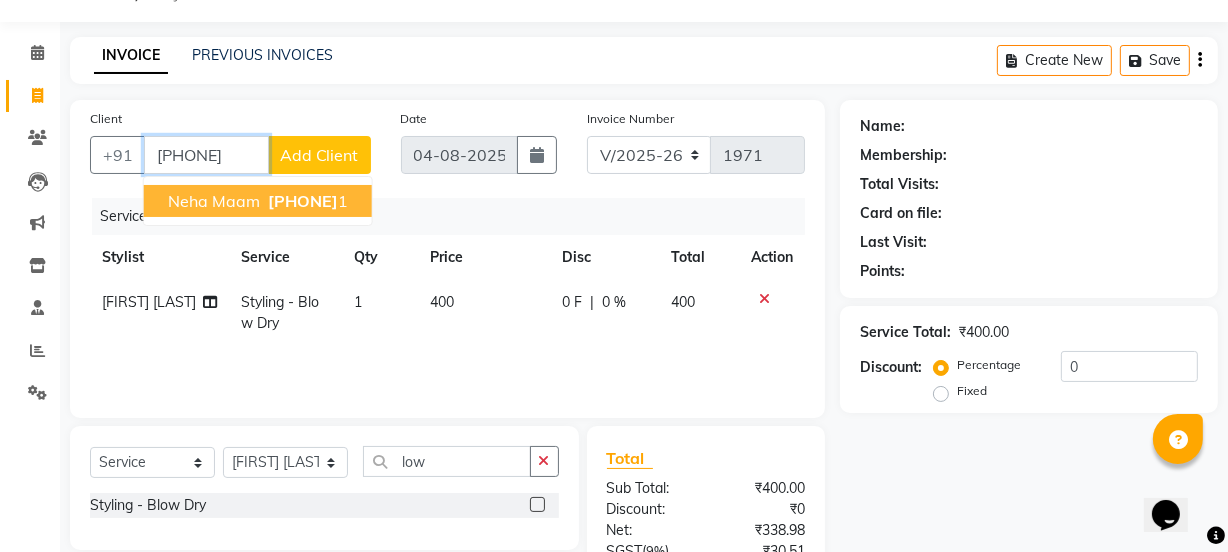 click on "[PHONE]" at bounding box center (303, 201) 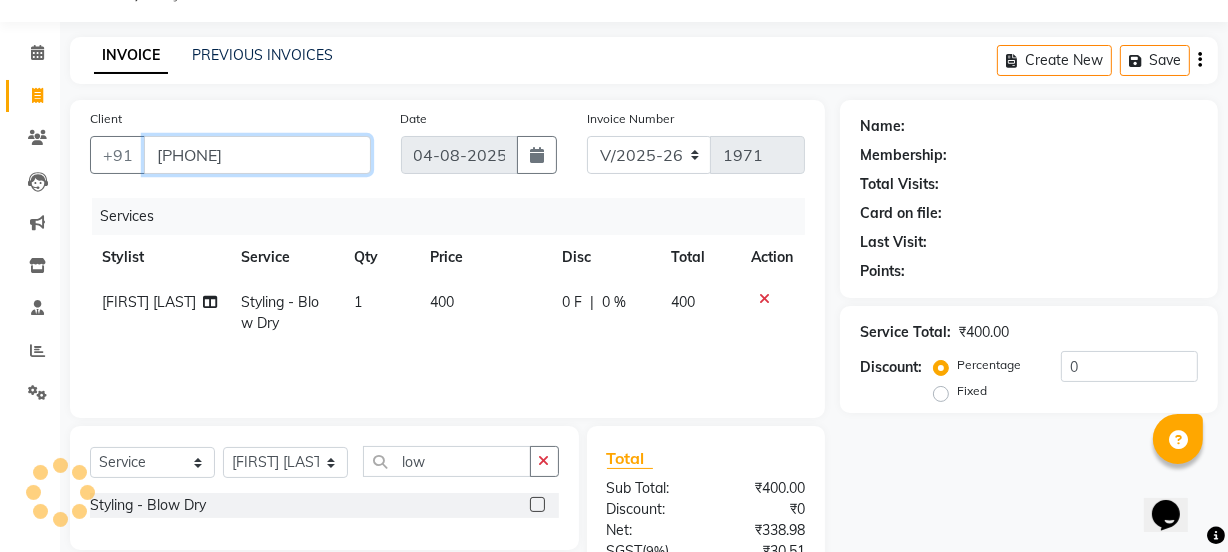type on "[PHONE]" 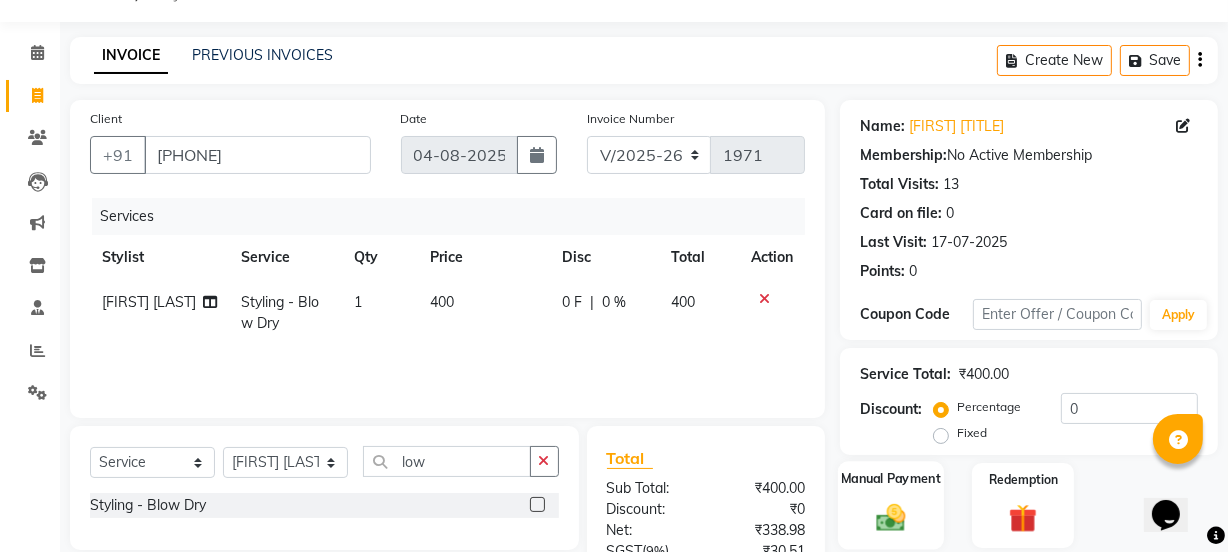 click 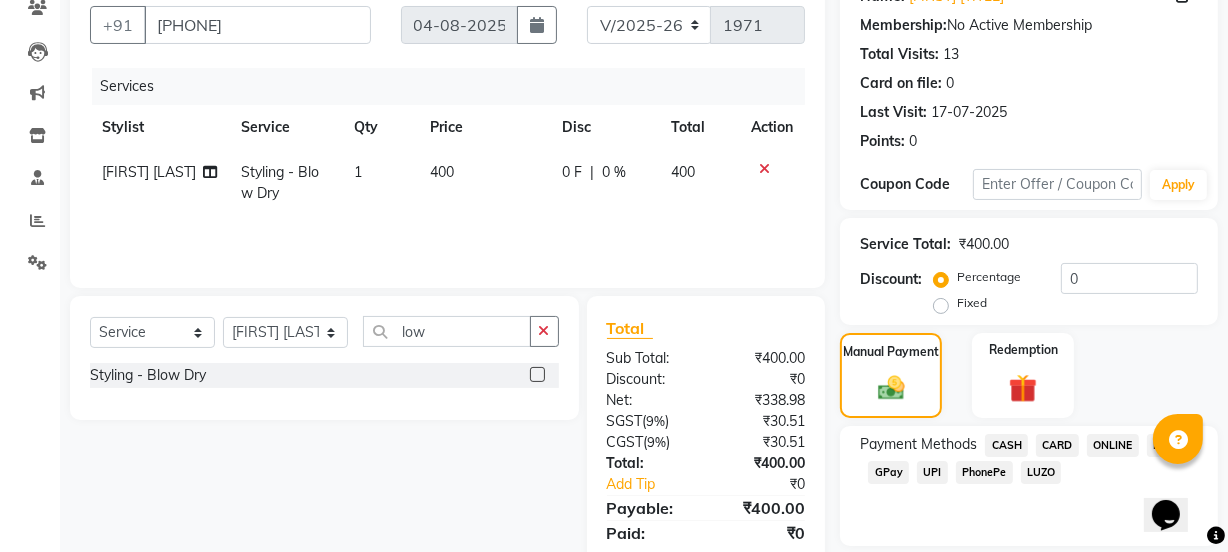 scroll, scrollTop: 249, scrollLeft: 0, axis: vertical 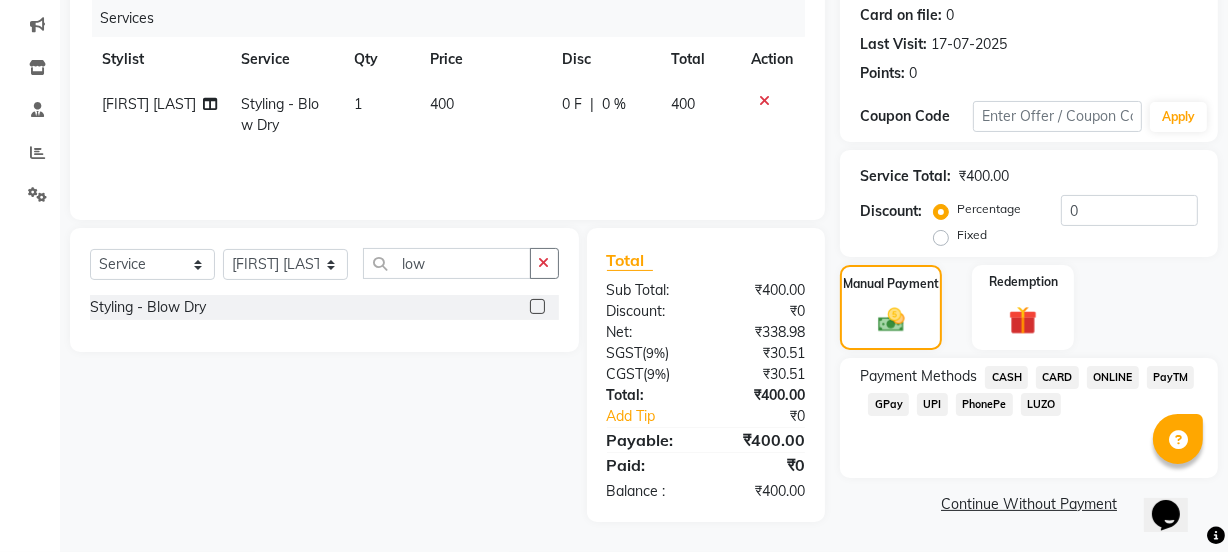 click on "UPI" 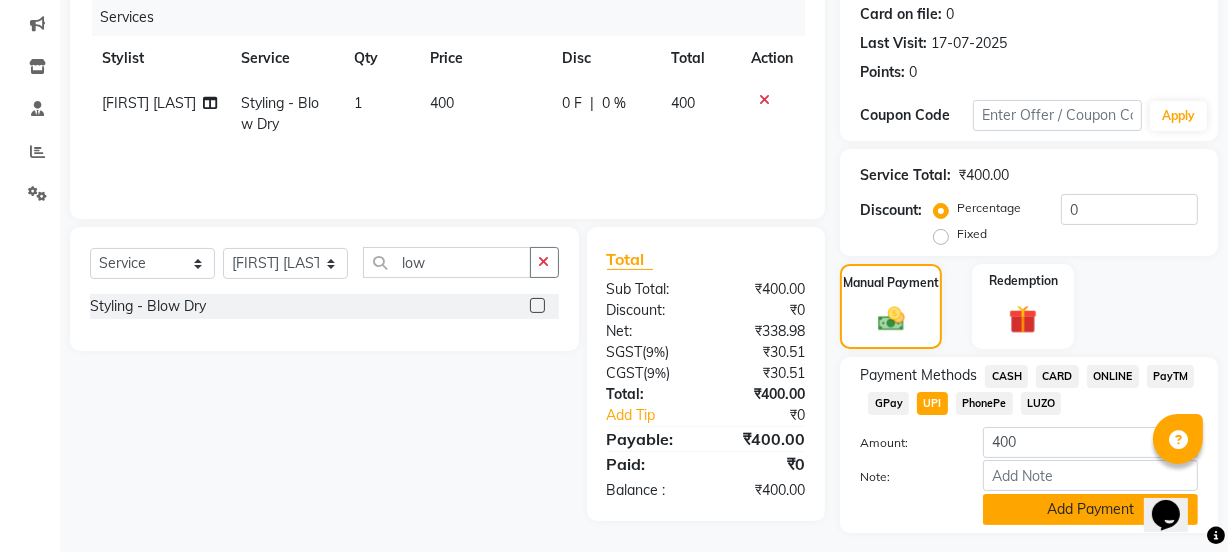 click on "Add Payment" 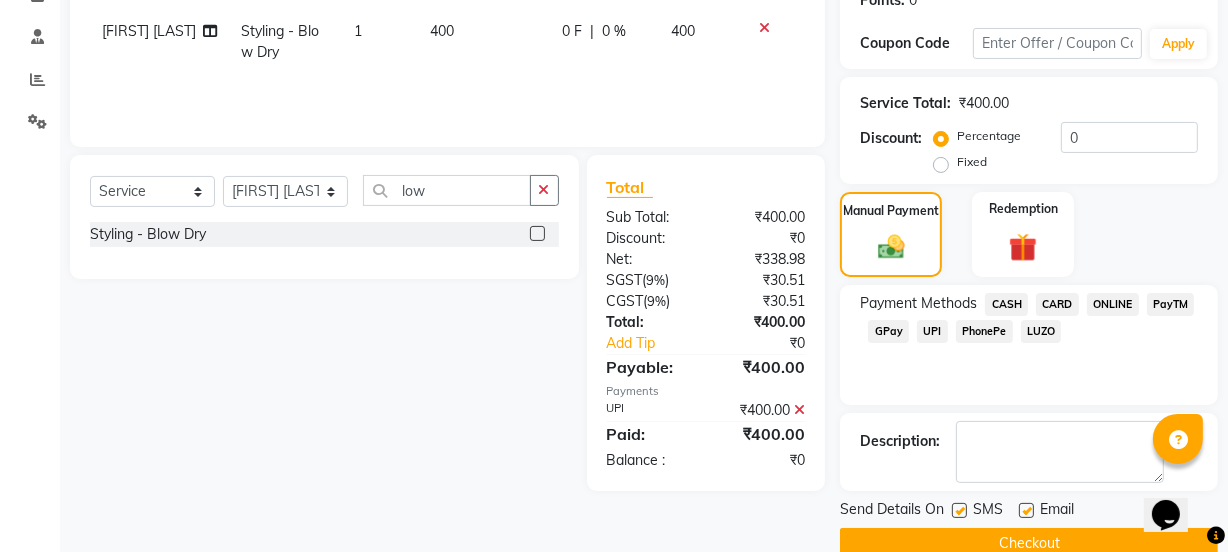 scroll, scrollTop: 357, scrollLeft: 0, axis: vertical 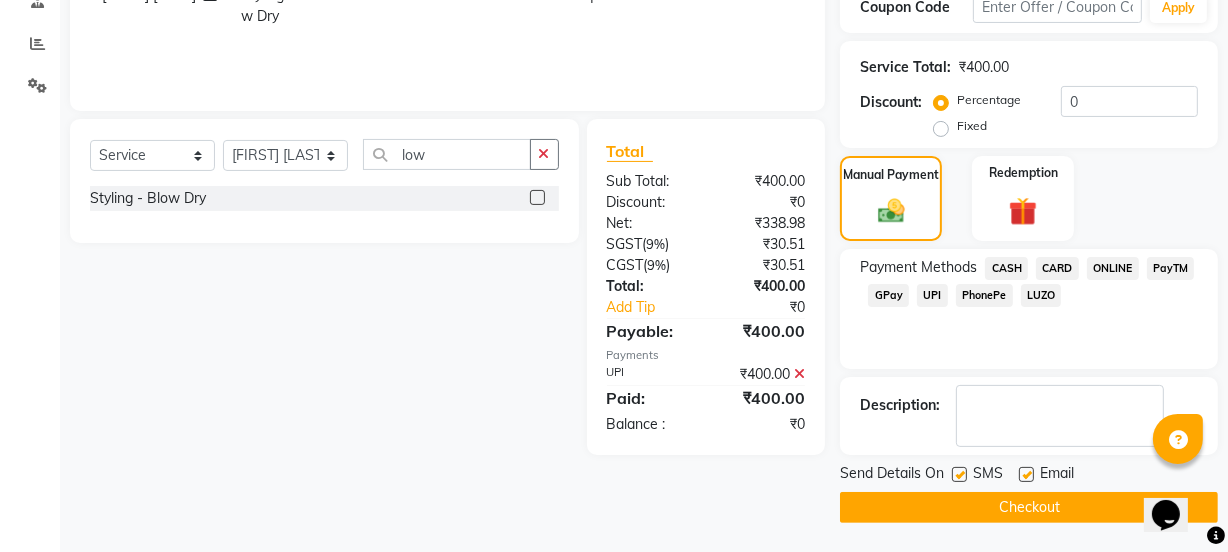 click on "Checkout" 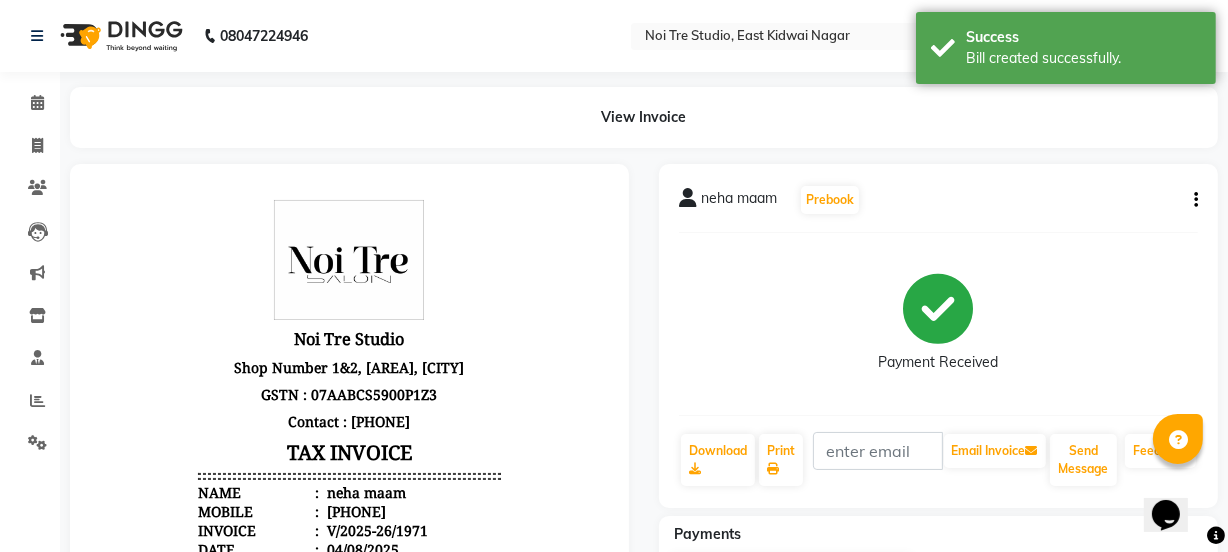 scroll, scrollTop: 0, scrollLeft: 0, axis: both 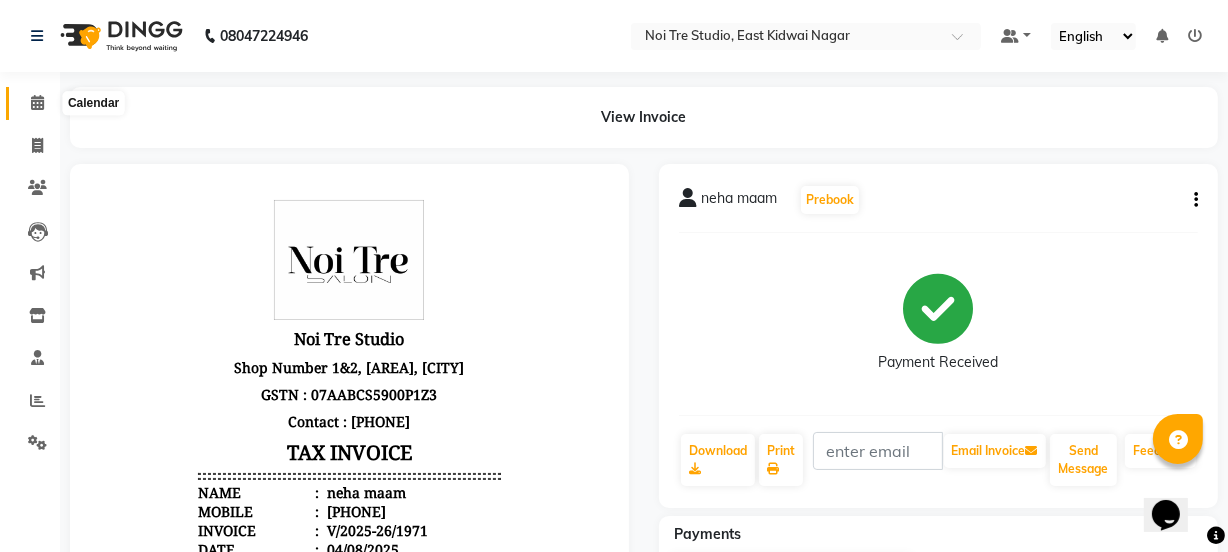 click 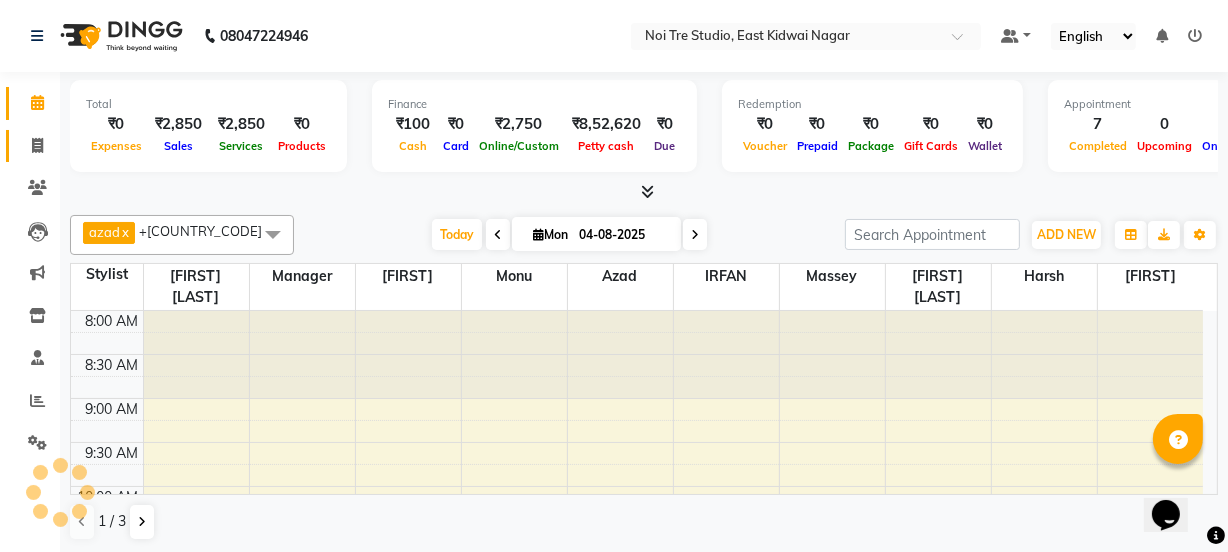 scroll, scrollTop: 0, scrollLeft: 0, axis: both 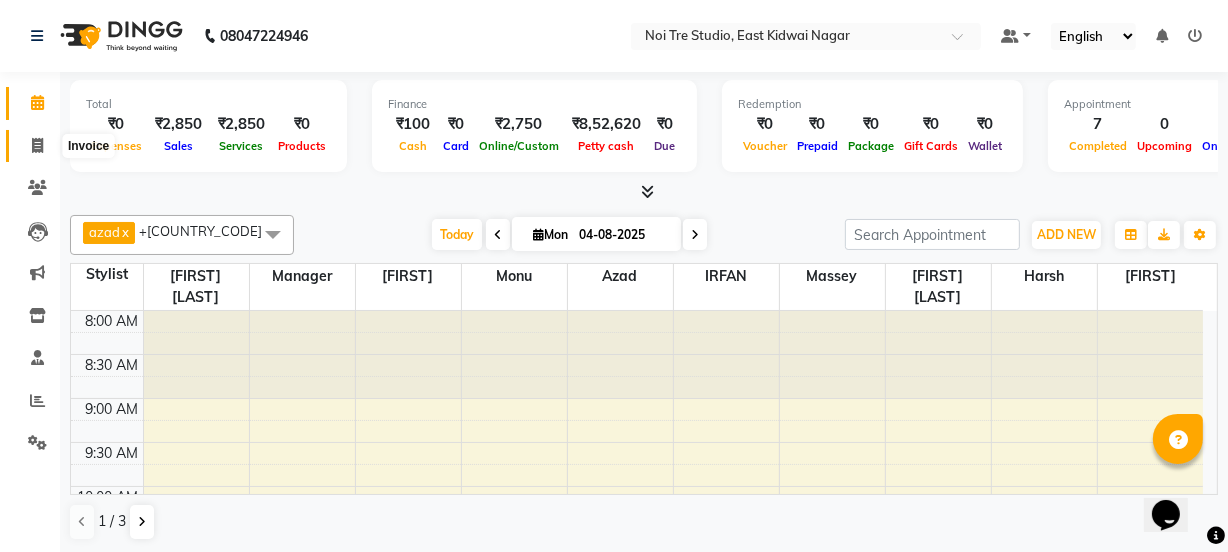 click 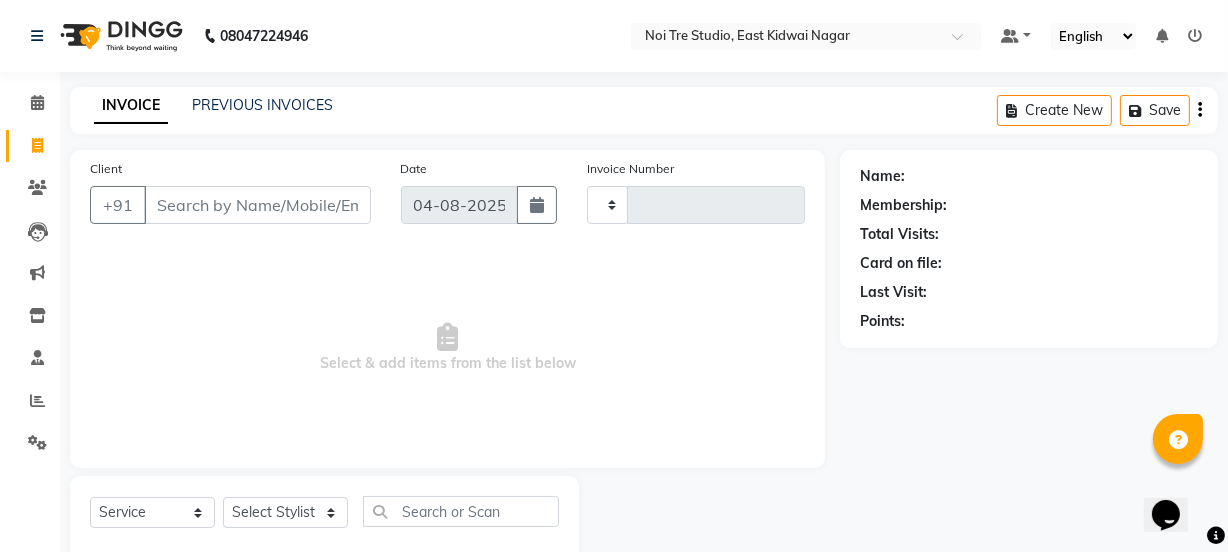 type on "1972" 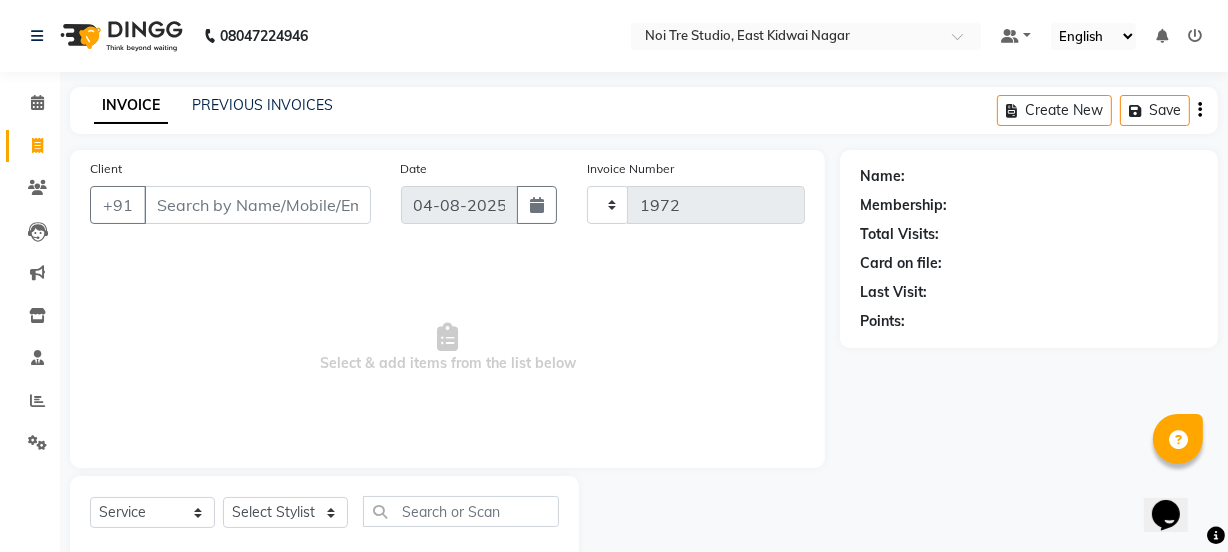 select on "4884" 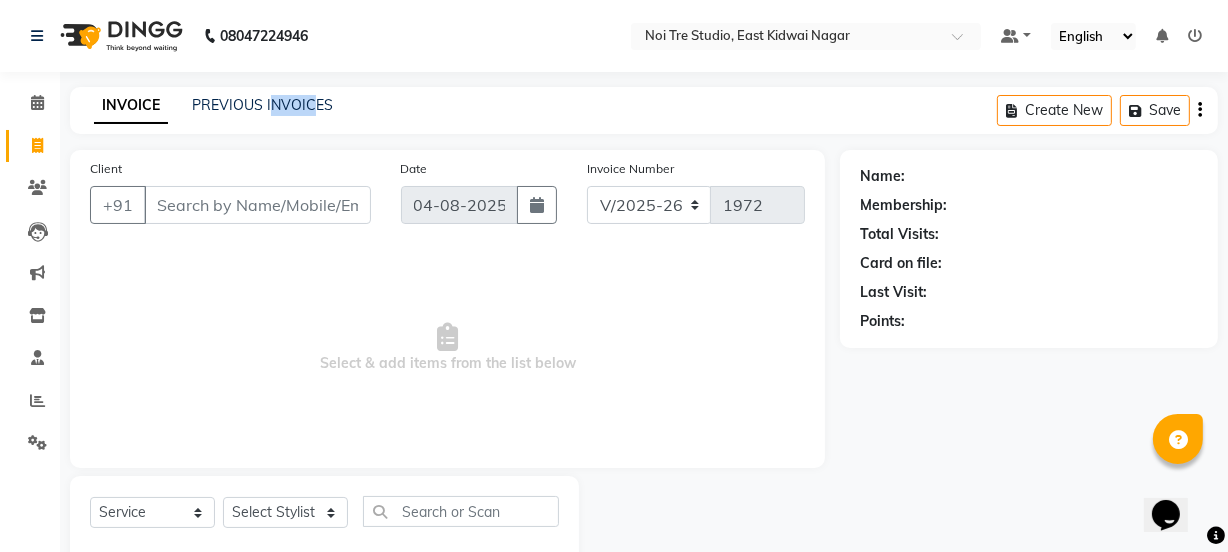 drag, startPoint x: 271, startPoint y: 115, endPoint x: 317, endPoint y: 86, distance: 54.378304 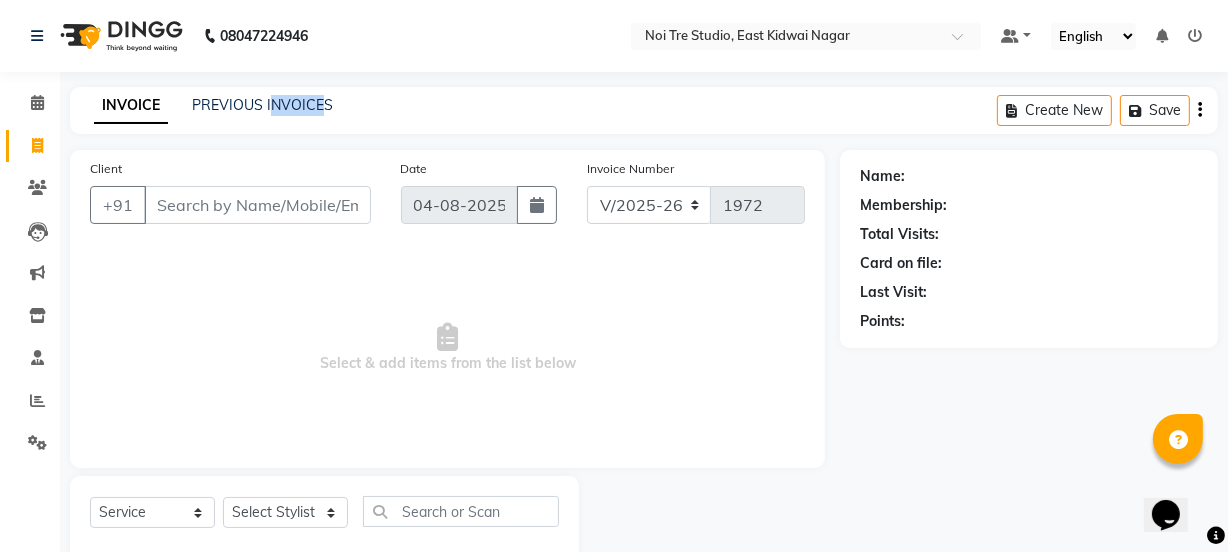 click on "INVOICE PREVIOUS INVOICES Create New   Save" 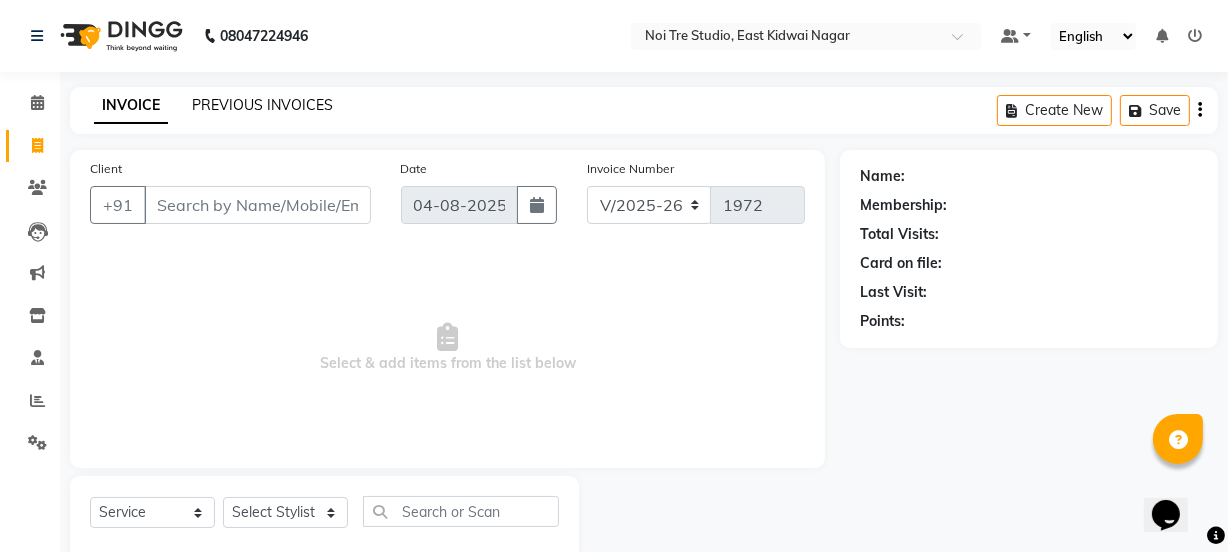click on "PREVIOUS INVOICES" 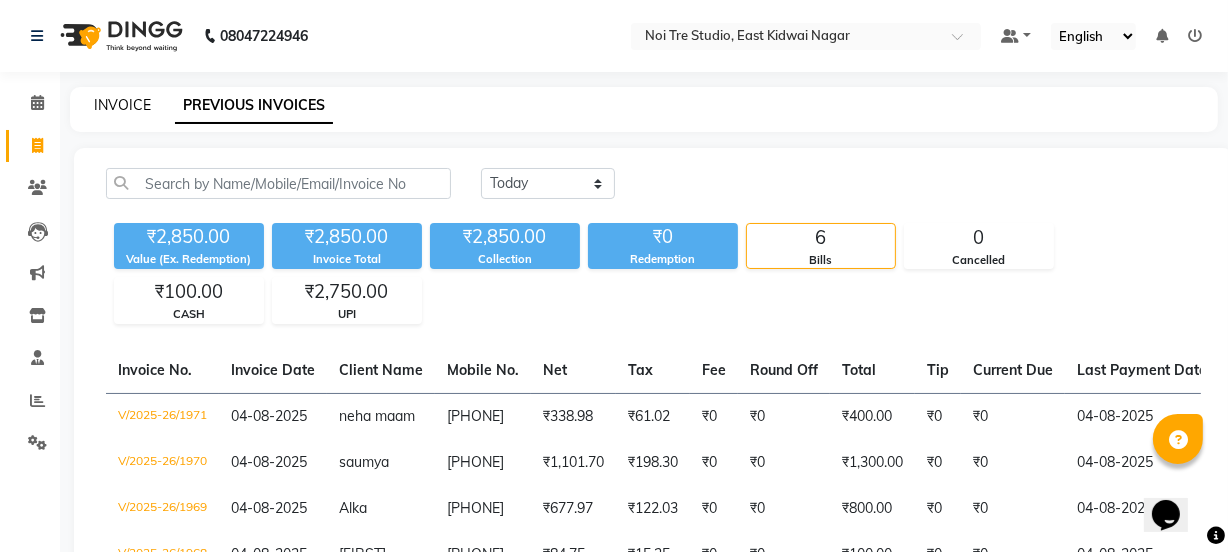 click on "INVOICE" 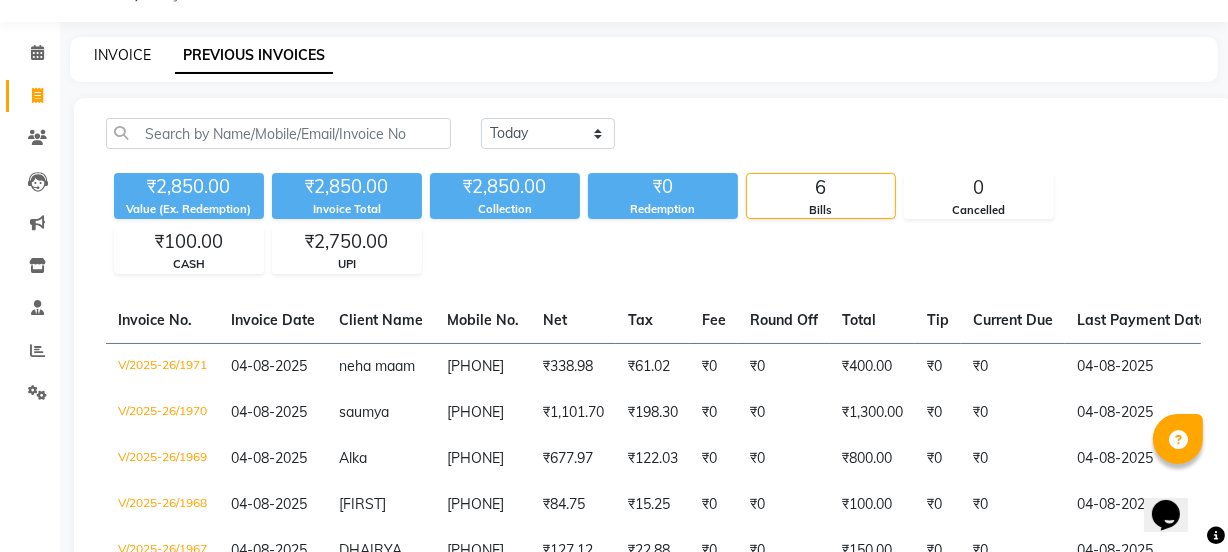 select on "service" 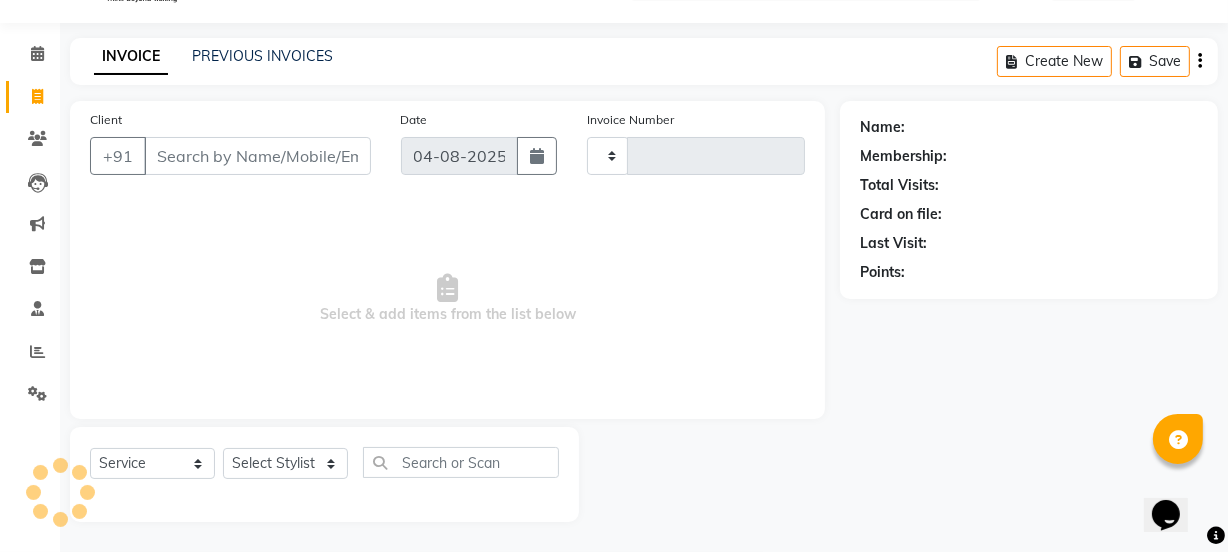 type on "1972" 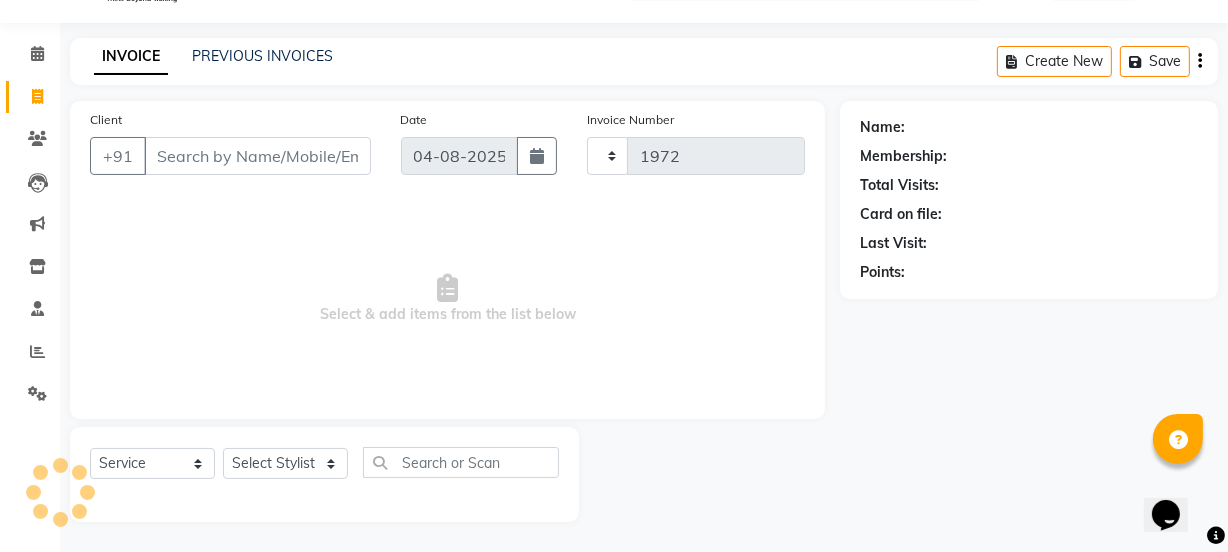 select on "4884" 